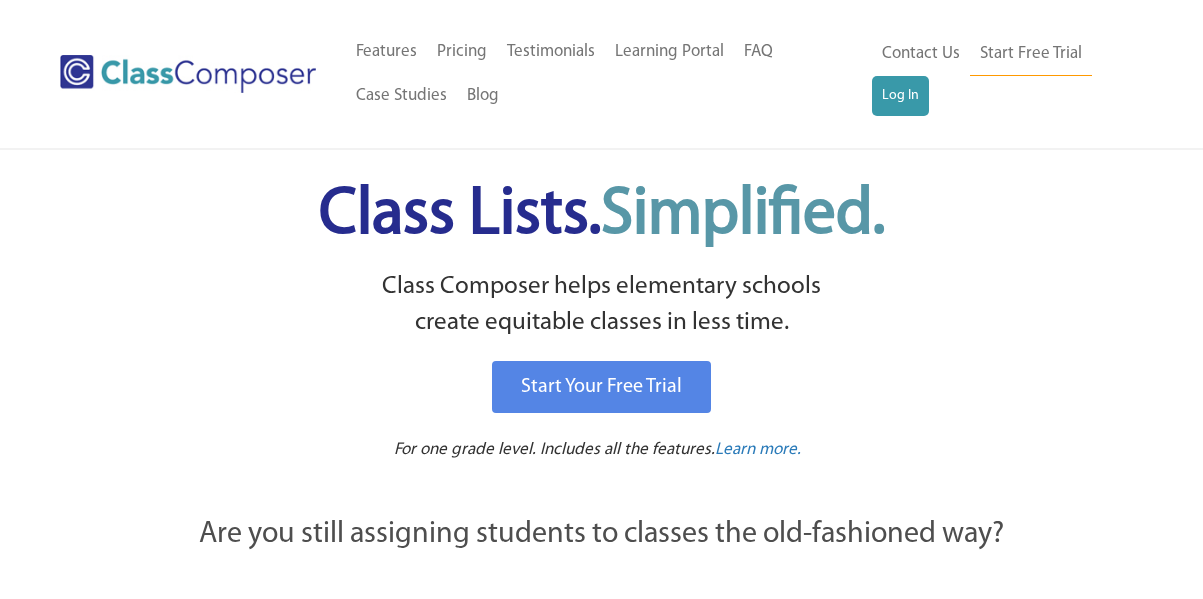 scroll, scrollTop: 0, scrollLeft: 0, axis: both 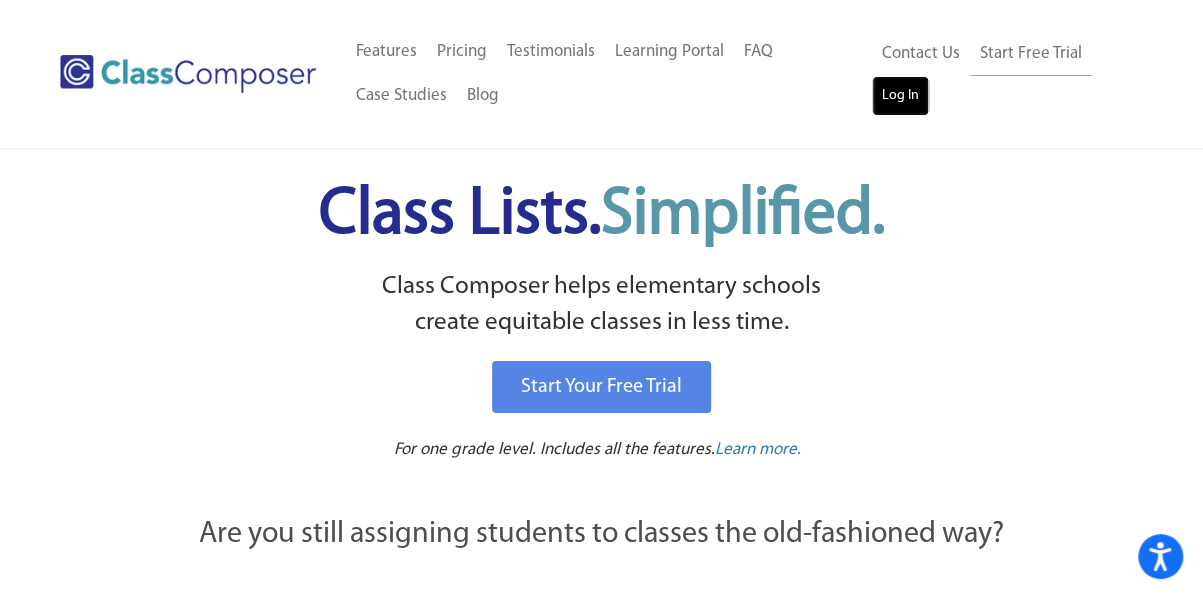 click on "Log In" at bounding box center (900, 96) 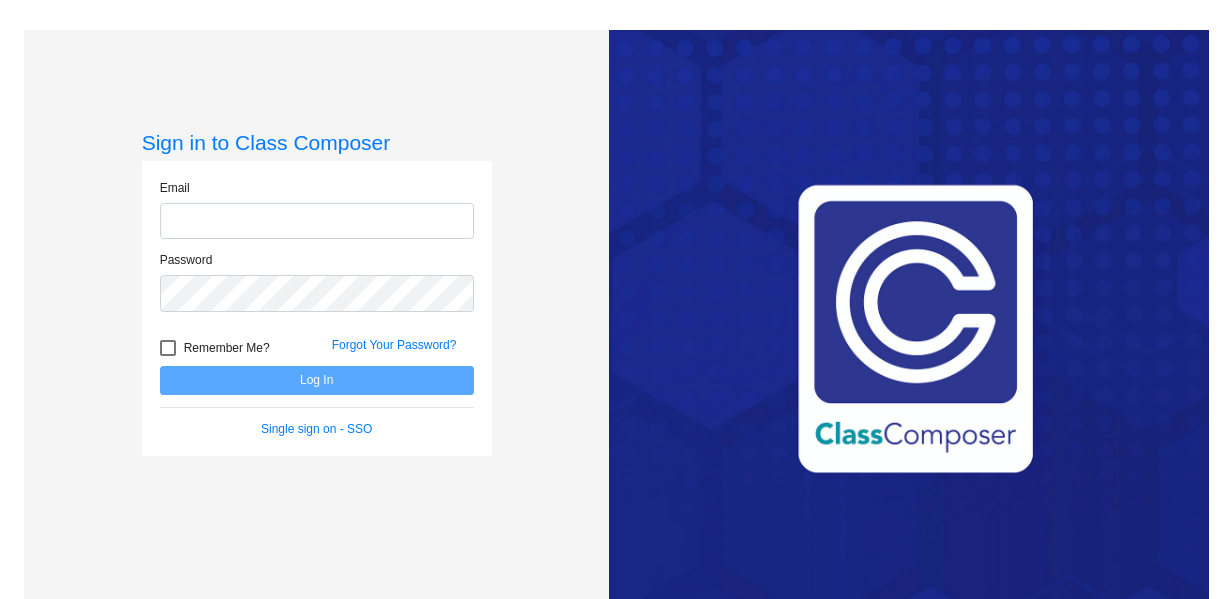 scroll, scrollTop: 0, scrollLeft: 0, axis: both 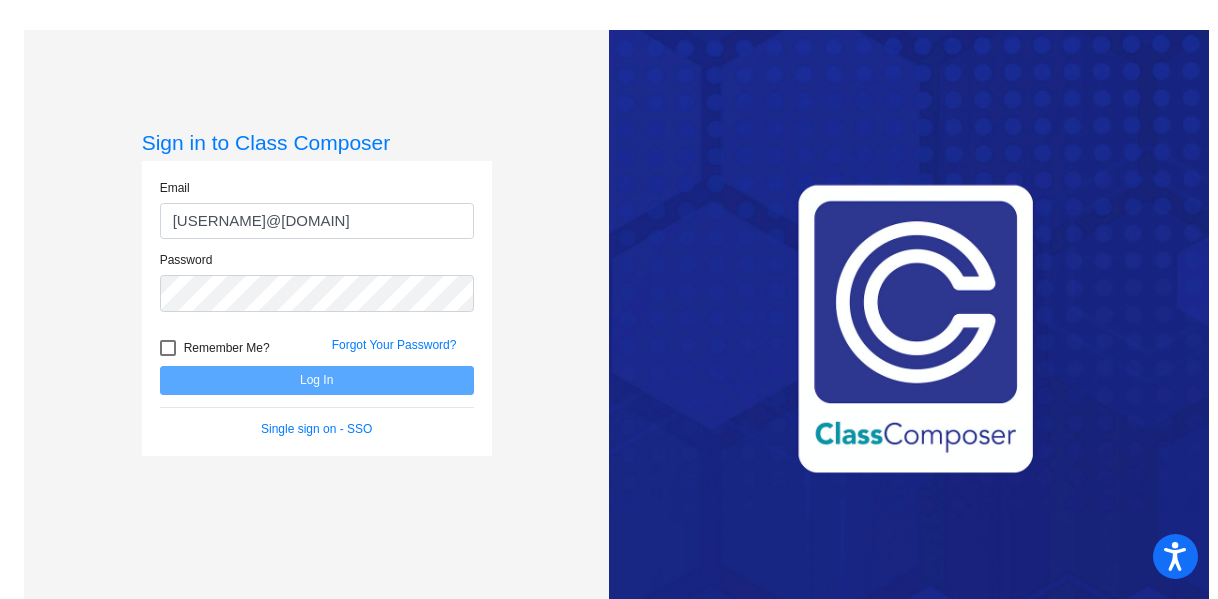 type on "[USERNAME]@[DOMAIN]" 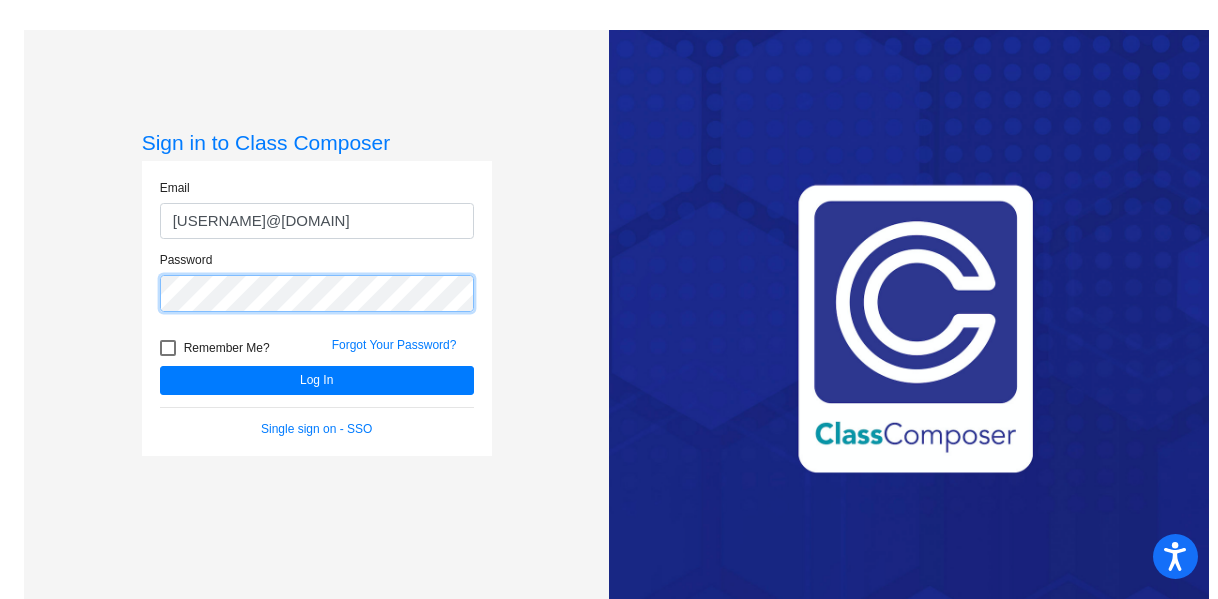 click on "Log In" 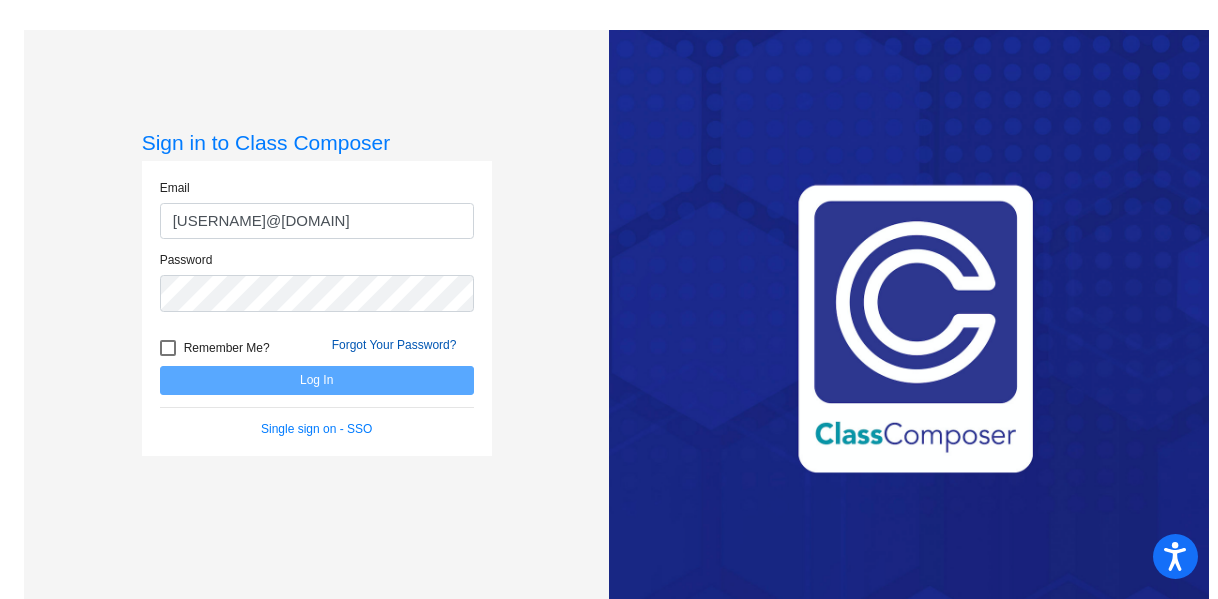 click on "Forgot Your Password?" 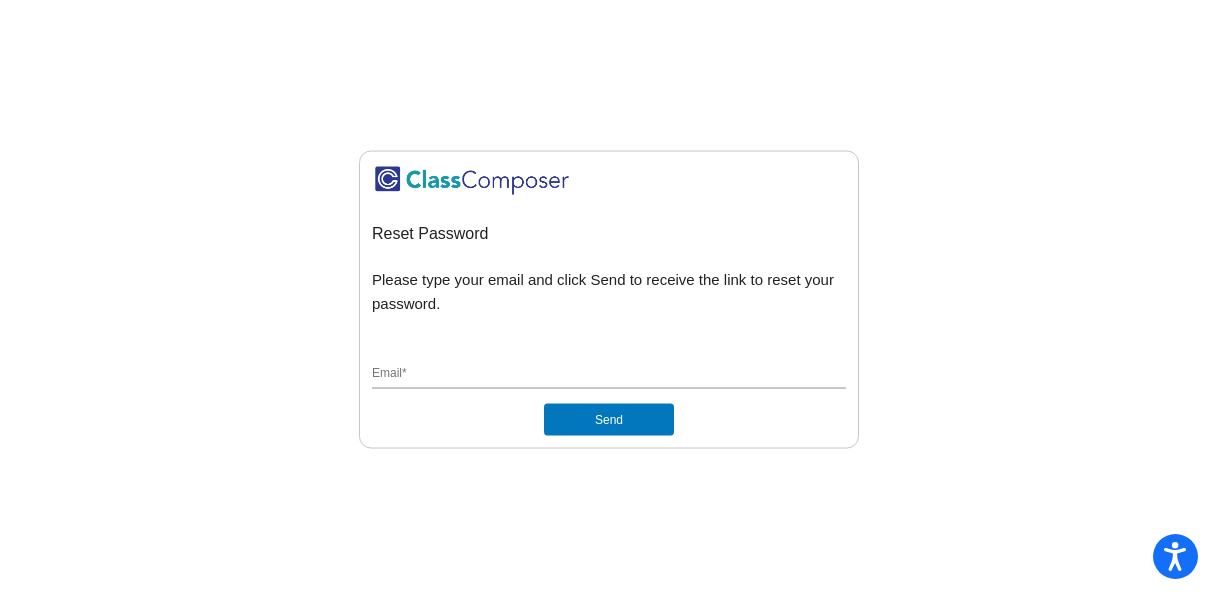 click on "Email  *" at bounding box center [609, 375] 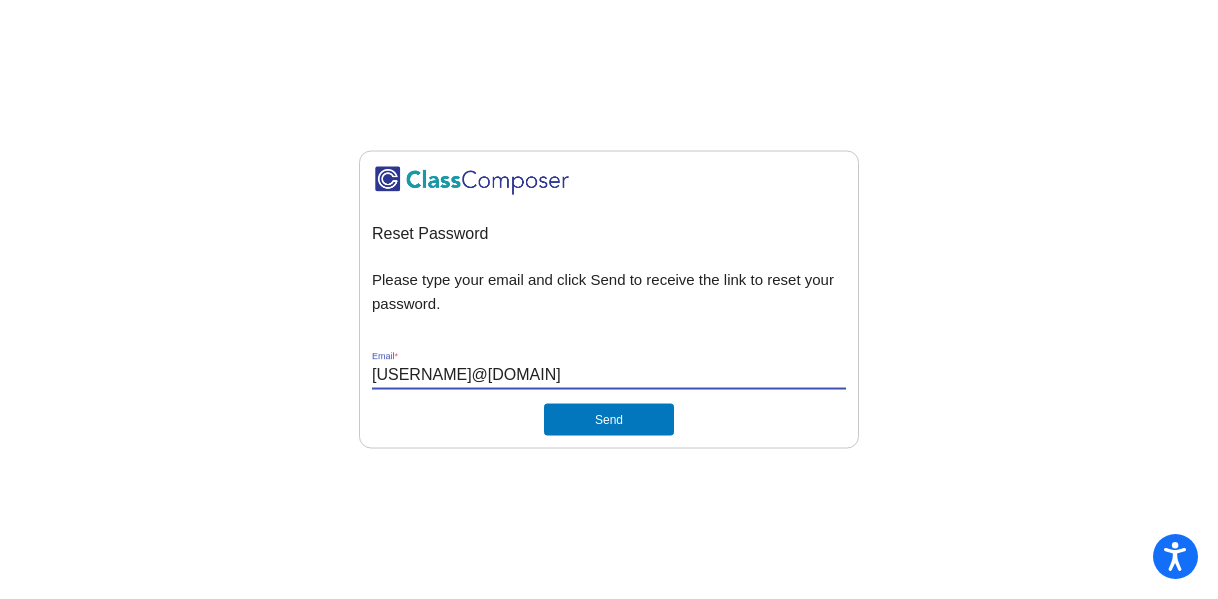 type on "oconnellg@mdusd.org" 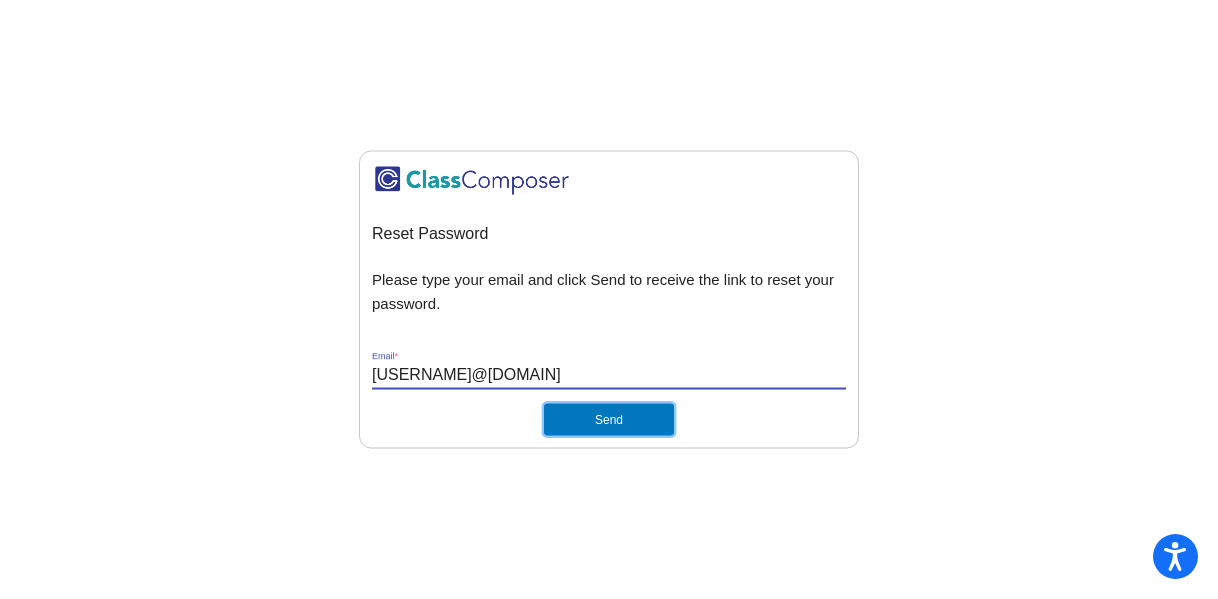 click on "Send" 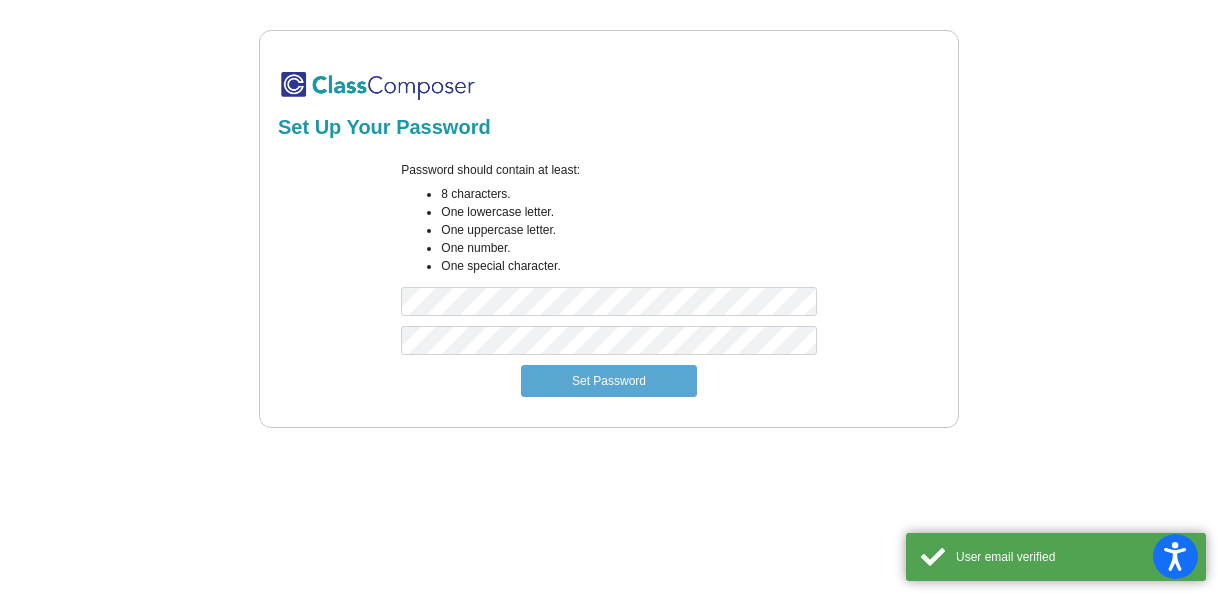 scroll, scrollTop: 0, scrollLeft: 0, axis: both 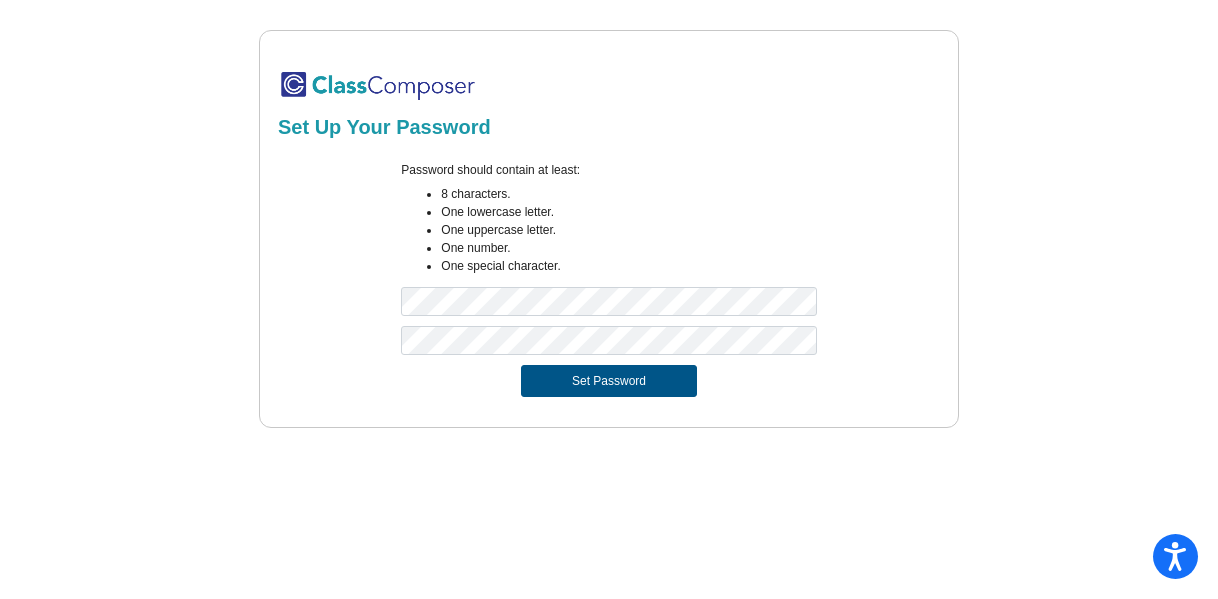 click on "Set Password" at bounding box center [609, 381] 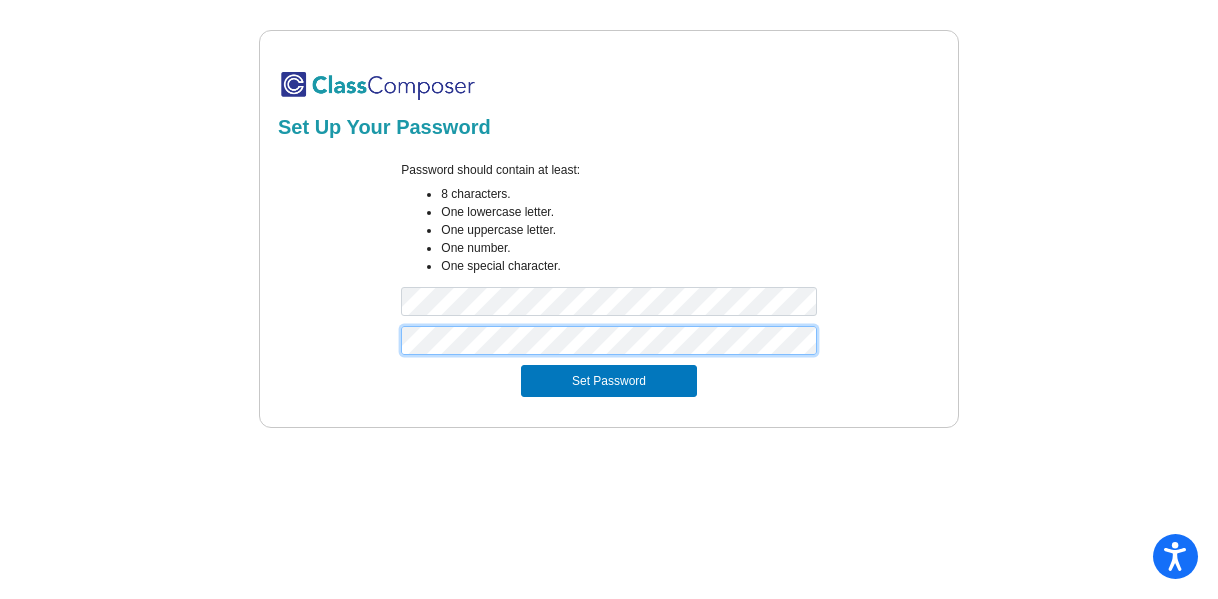 click on "Set Up Your Password Password should contain at least: 8 characters. One lowercase letter. One uppercase letter. One number. One special character.  Set Password" at bounding box center (609, 229) 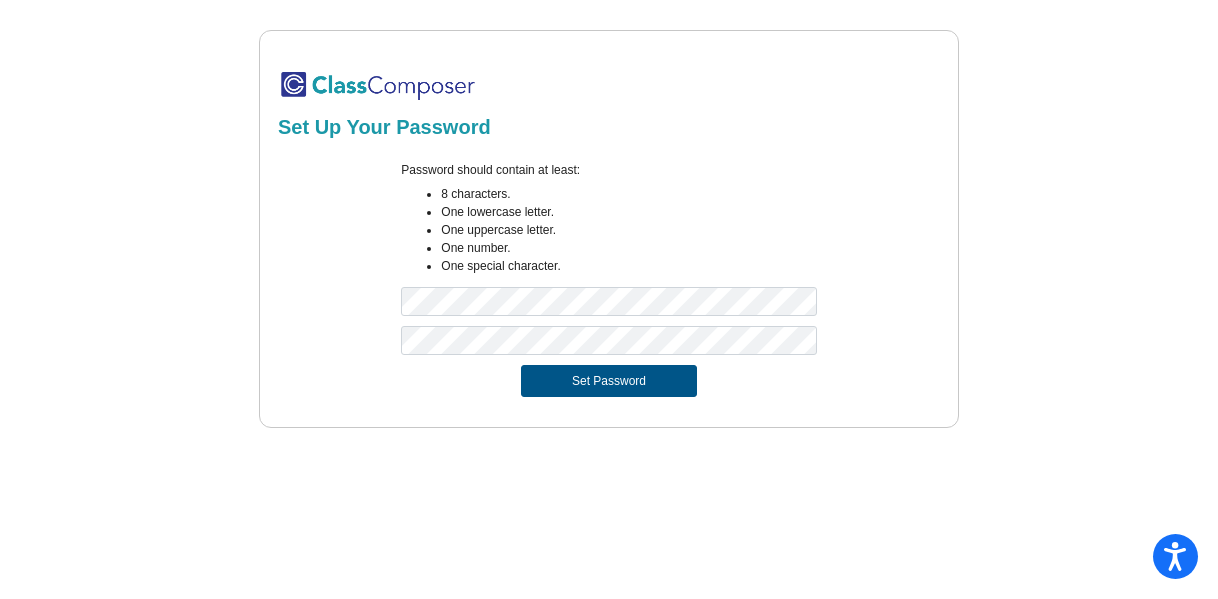 click on "Set Password" at bounding box center (609, 381) 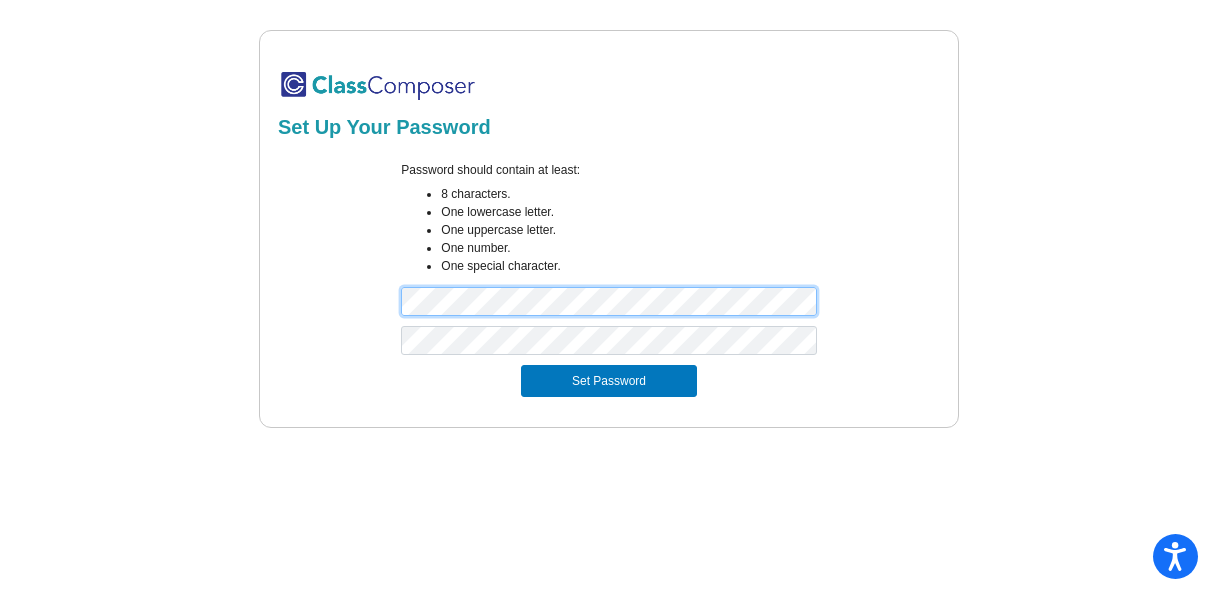 click on "Password should contain at least: 8 characters. One lowercase letter. One uppercase letter. One number. One special character." at bounding box center (609, 243) 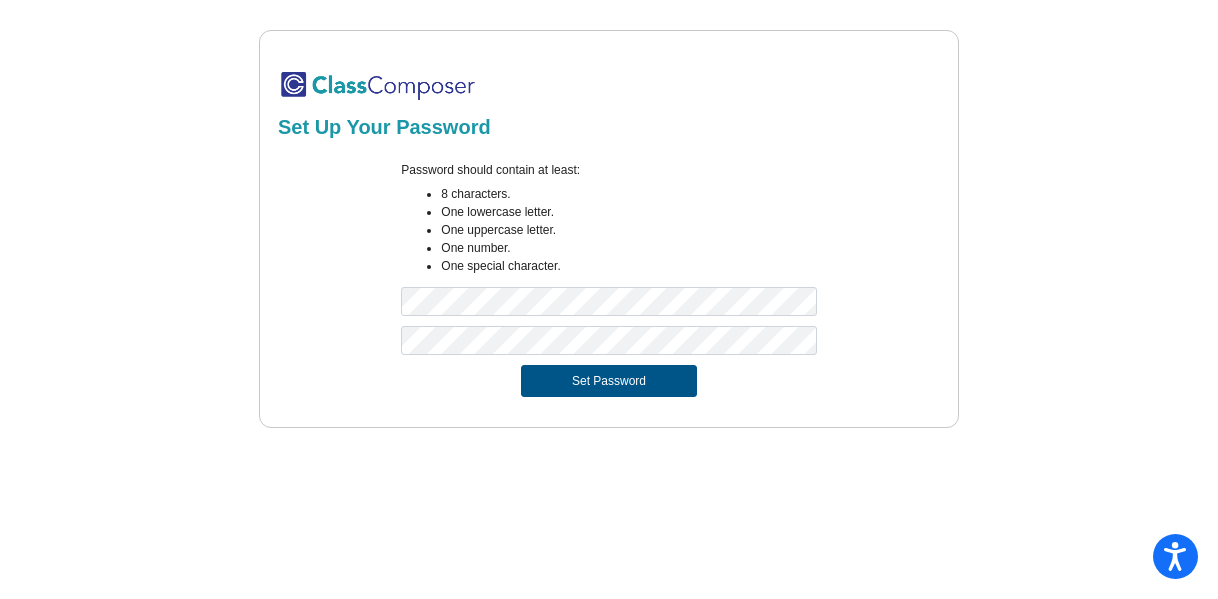 click on "Set Password" at bounding box center [609, 381] 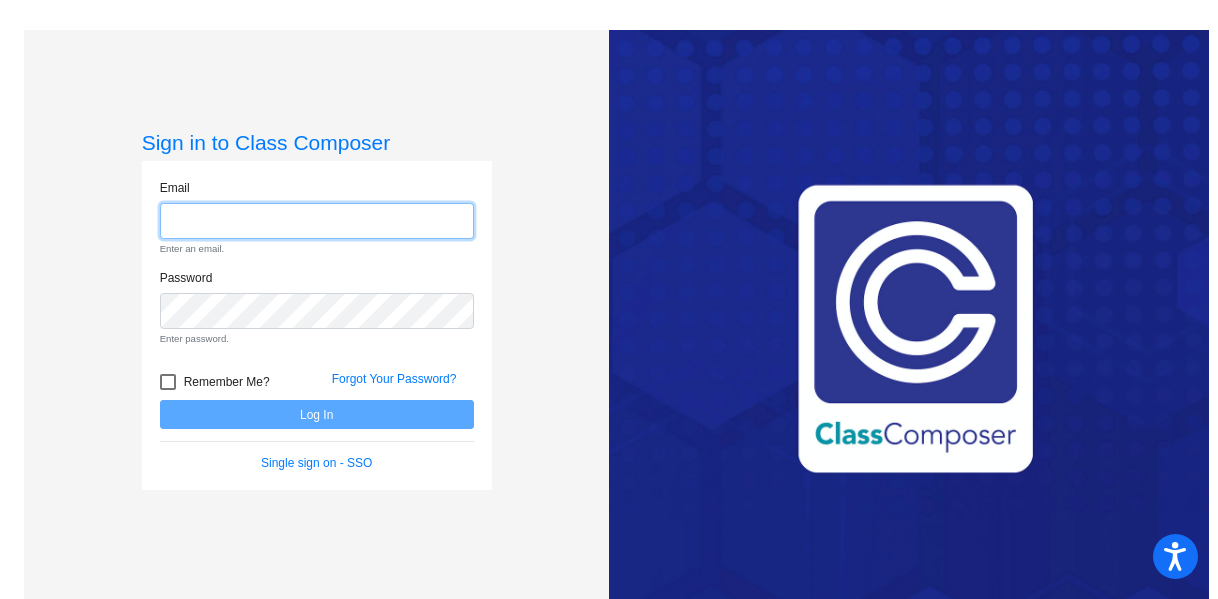 click 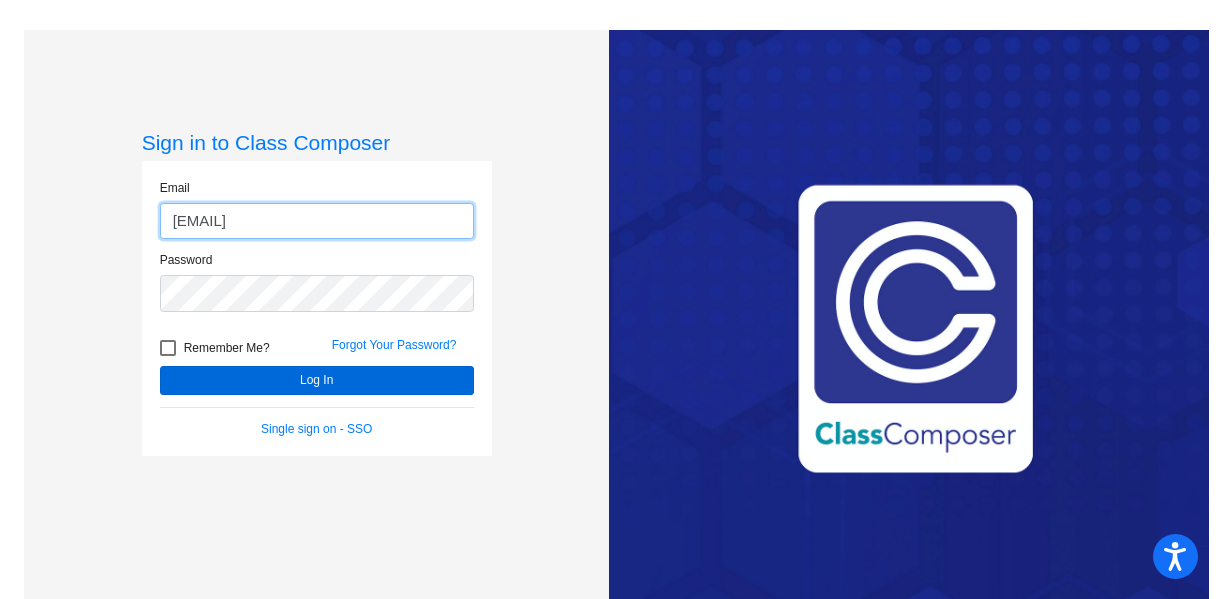 type on "oconnellg@mdusd.org" 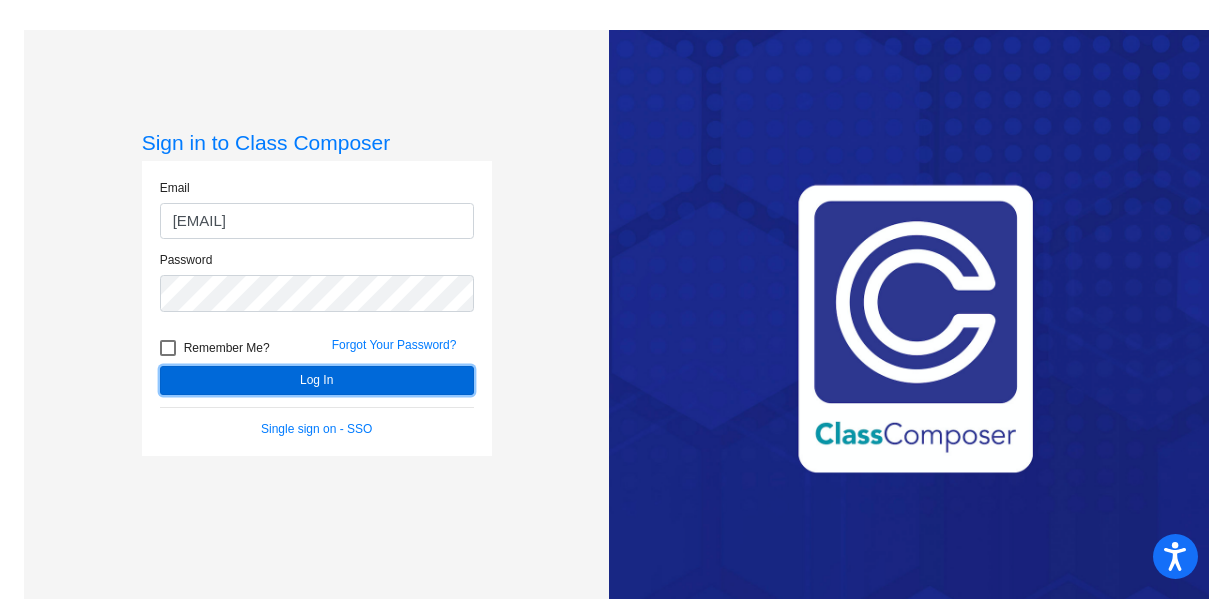 click on "Log In" 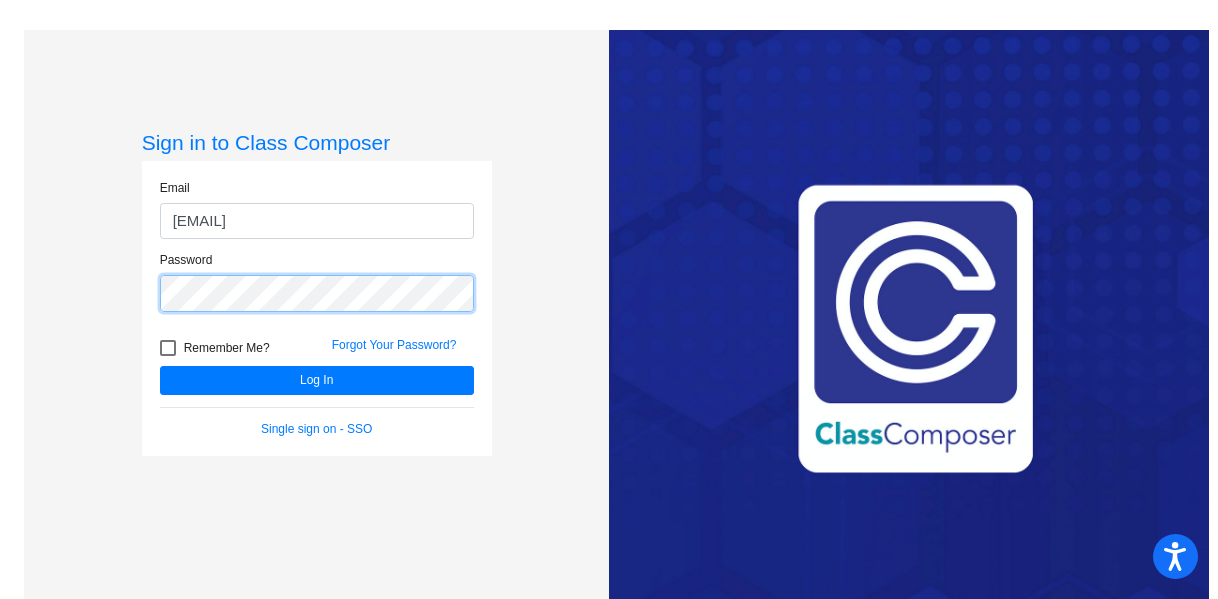 click on "Sign in to Class Composer Email oconnellg@mdusd.org Password   Remember Me? Forgot Your Password?  Log In   Single sign on - SSO" 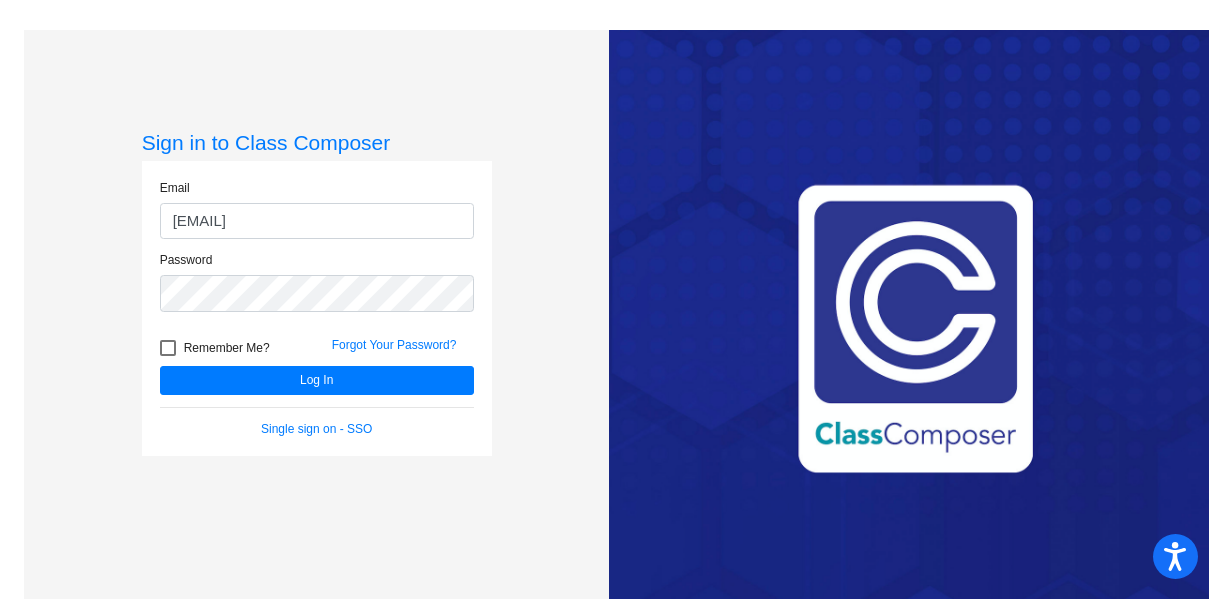 click at bounding box center (168, 348) 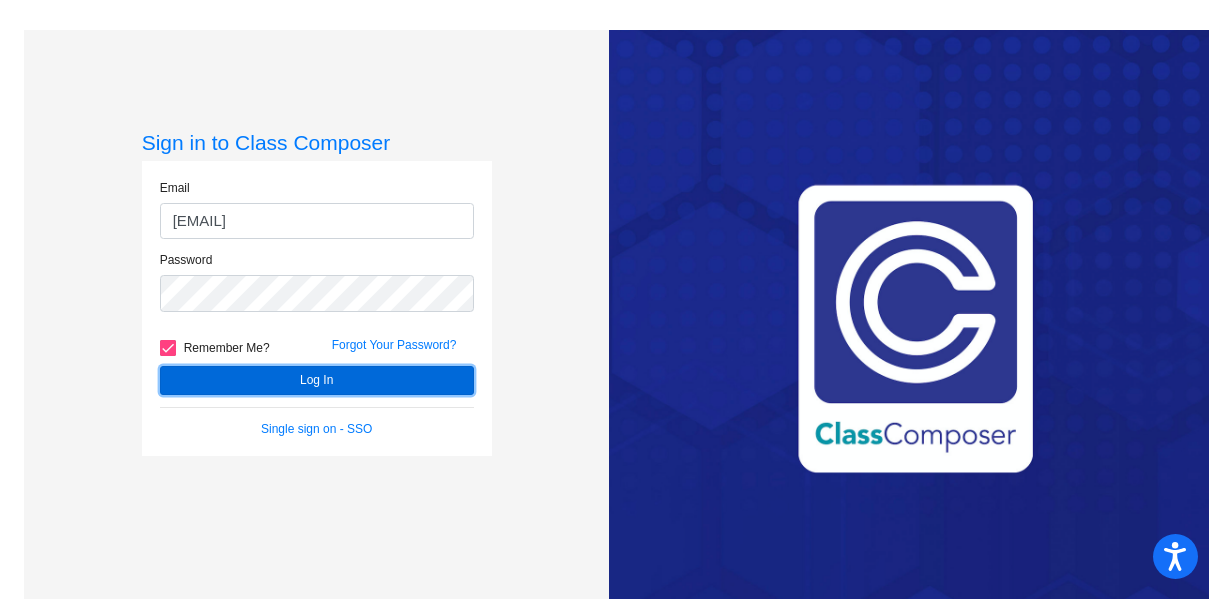 click on "Log In" 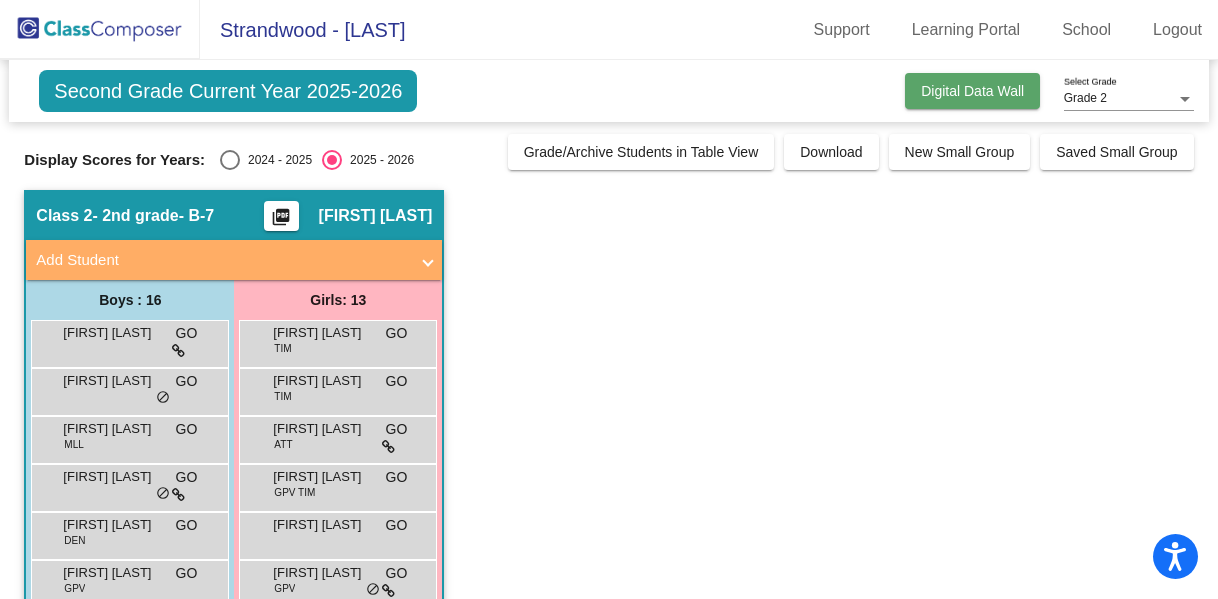 click on "Digital Data Wall" 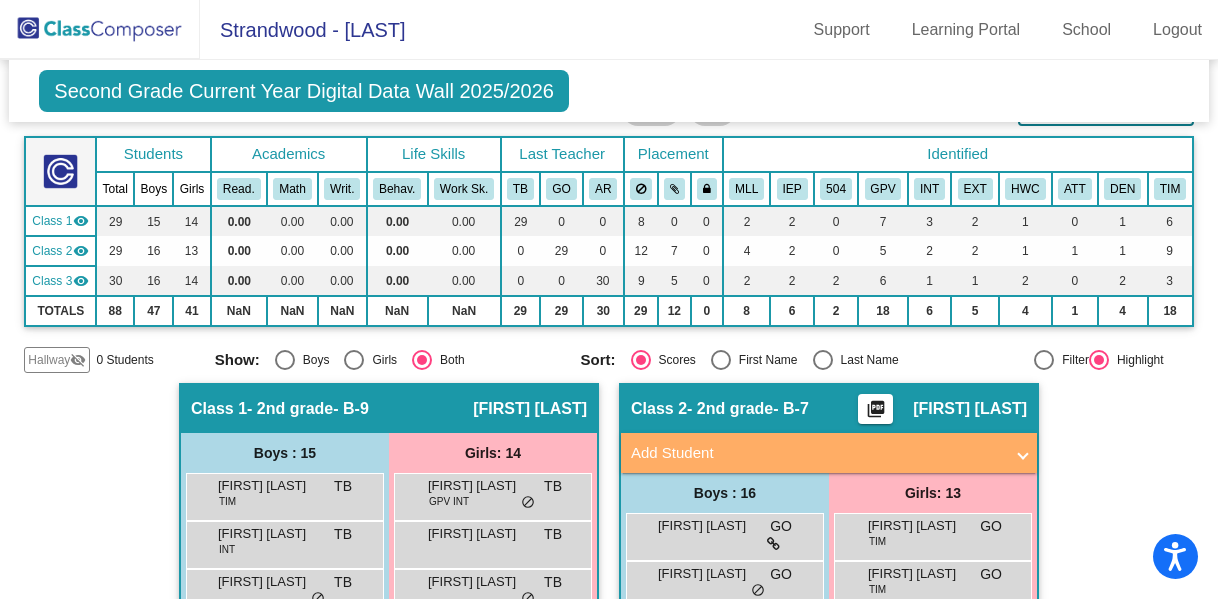scroll, scrollTop: 0, scrollLeft: 0, axis: both 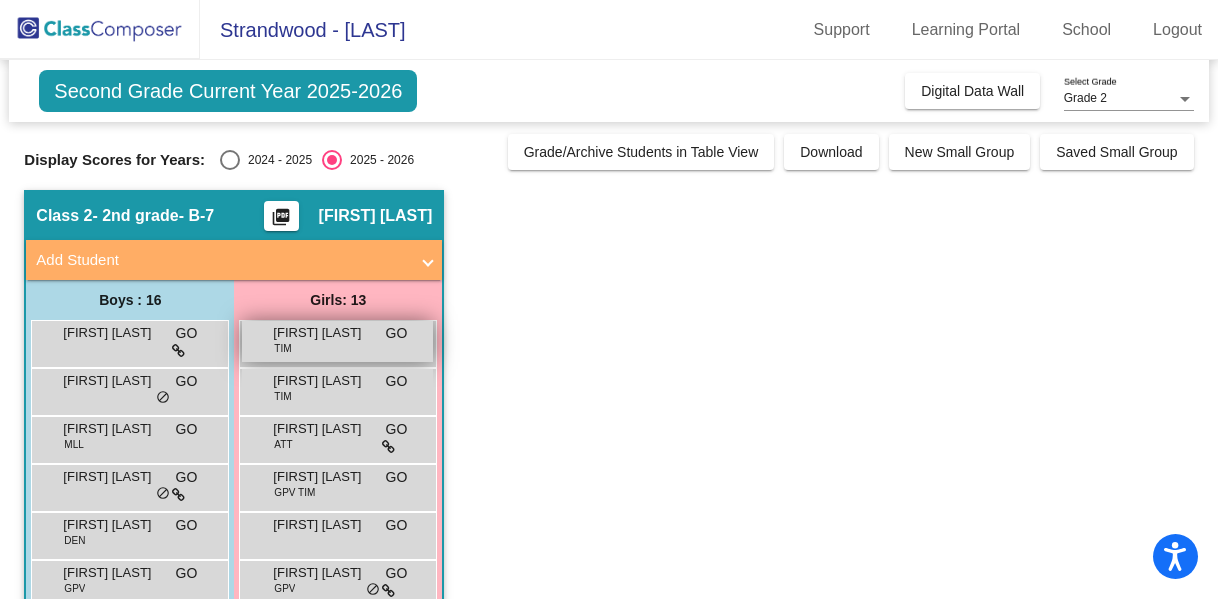 click on "Addie Pacis TIM GO lock do_not_disturb_alt" at bounding box center (337, 341) 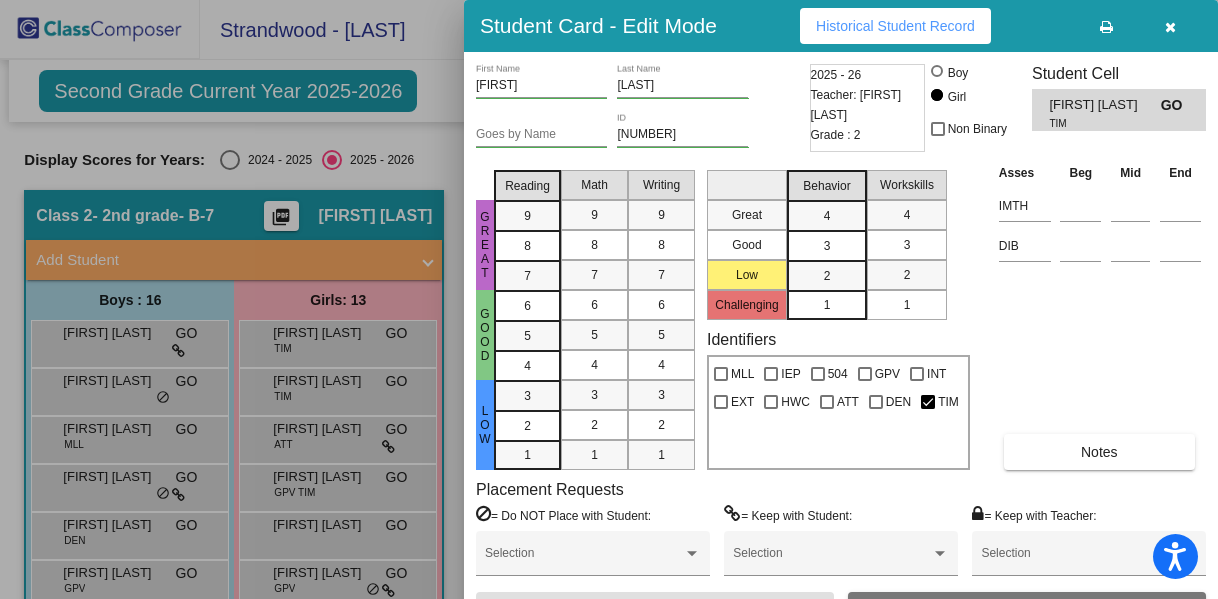 click on "Historical Student Record" at bounding box center (895, 26) 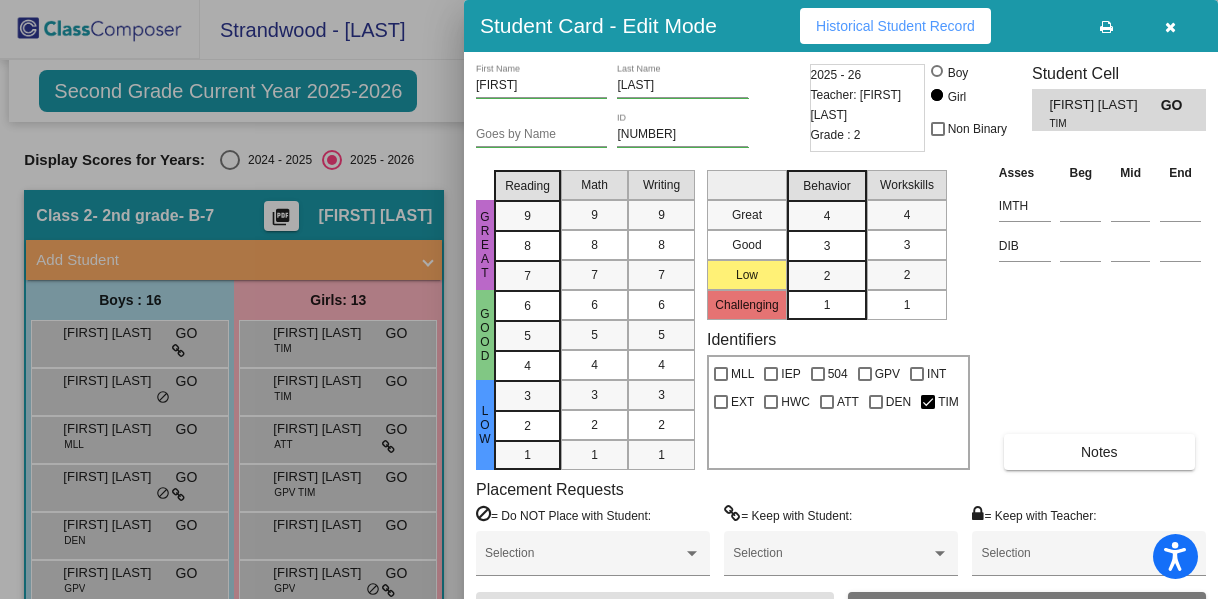 click at bounding box center [1170, 27] 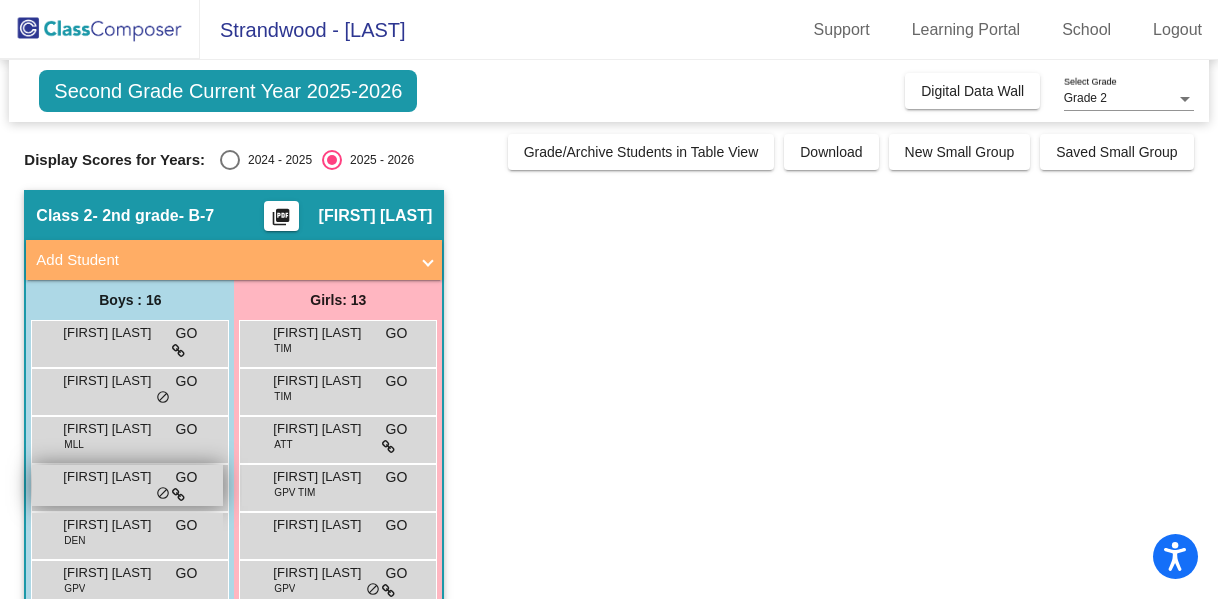 click at bounding box center (178, 495) 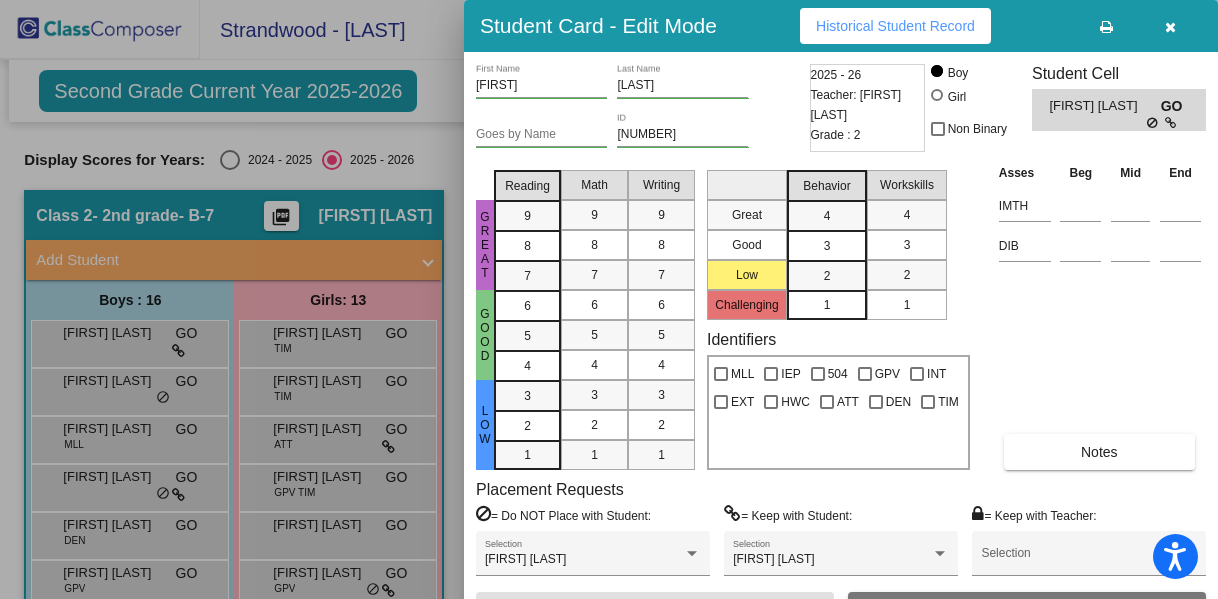 click on "Asses Beg Mid End IMTH DIB  Notes" at bounding box center (1100, 316) 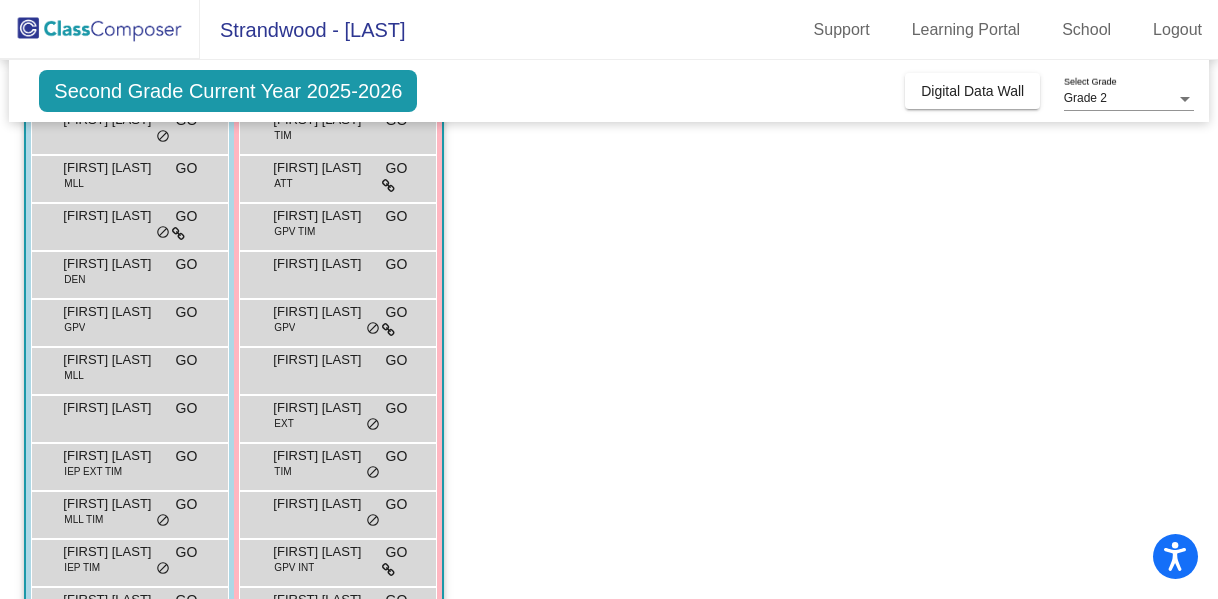 scroll, scrollTop: 220, scrollLeft: 0, axis: vertical 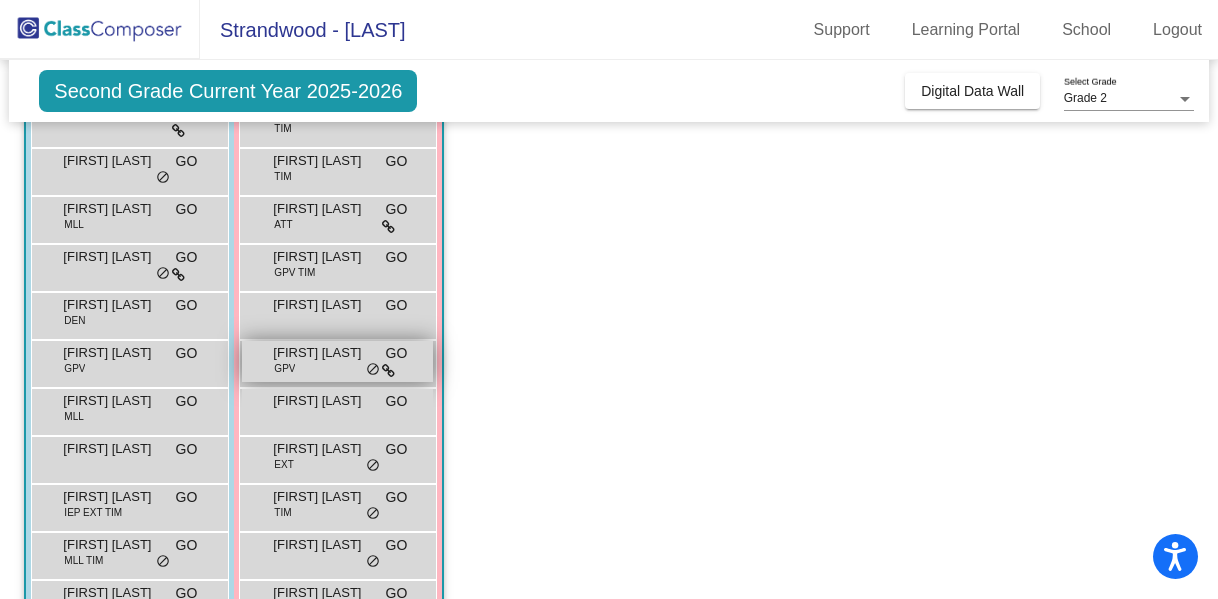 click on "Claire Finkas" at bounding box center [323, 353] 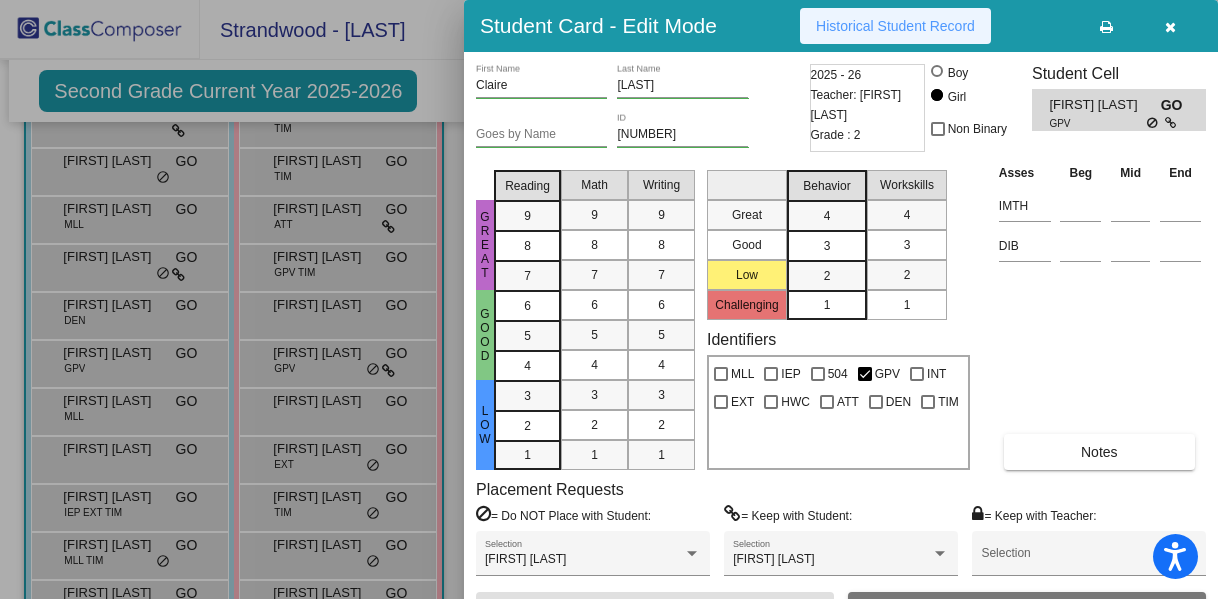 click on "Historical Student Record" at bounding box center [895, 26] 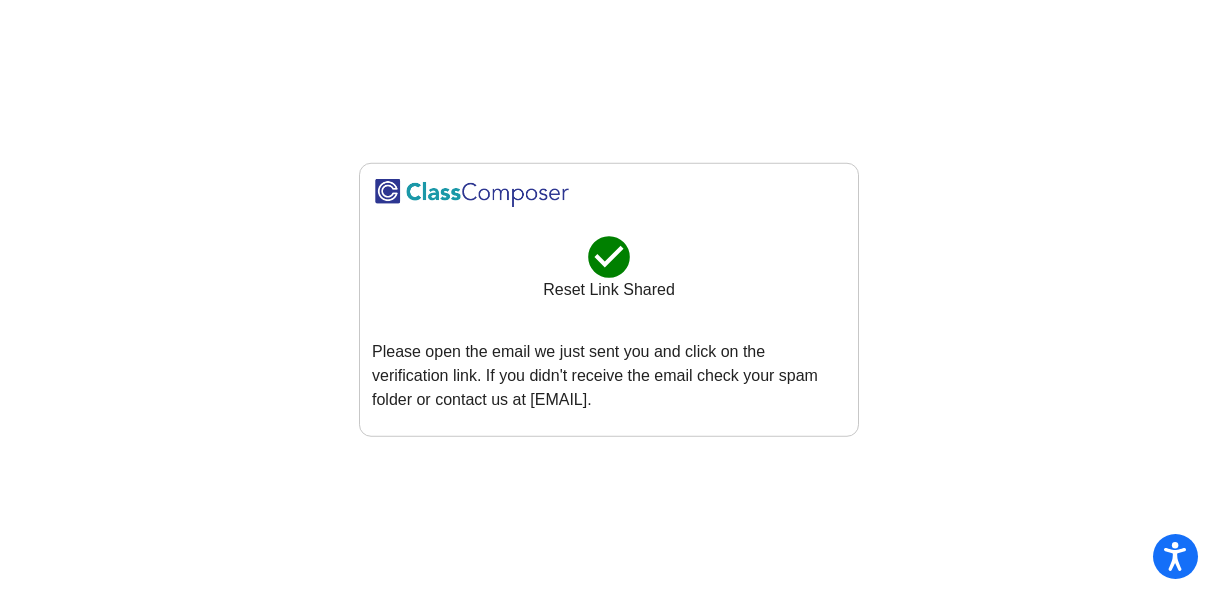 scroll, scrollTop: 0, scrollLeft: 0, axis: both 